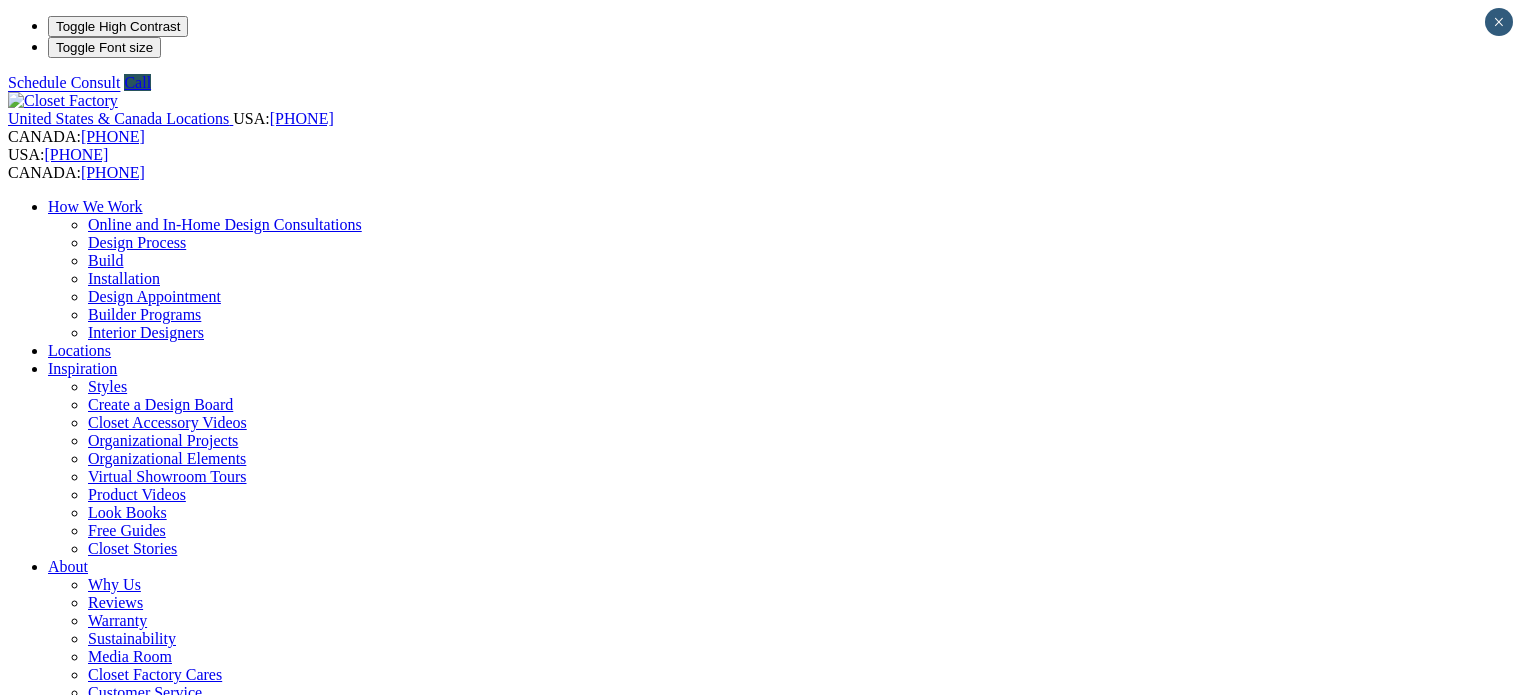 scroll, scrollTop: 4300, scrollLeft: 0, axis: vertical 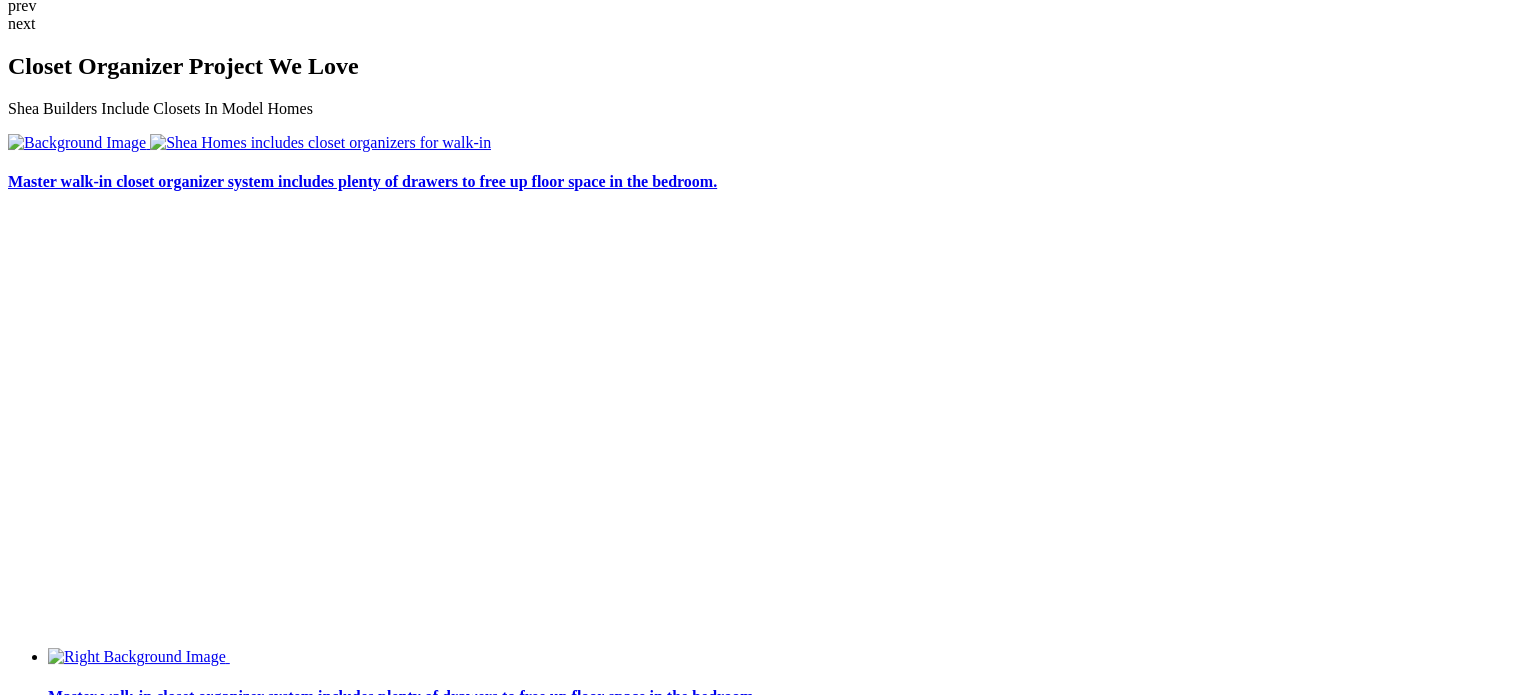 click on "Custom Closets" at bounding box center (98, -3468) 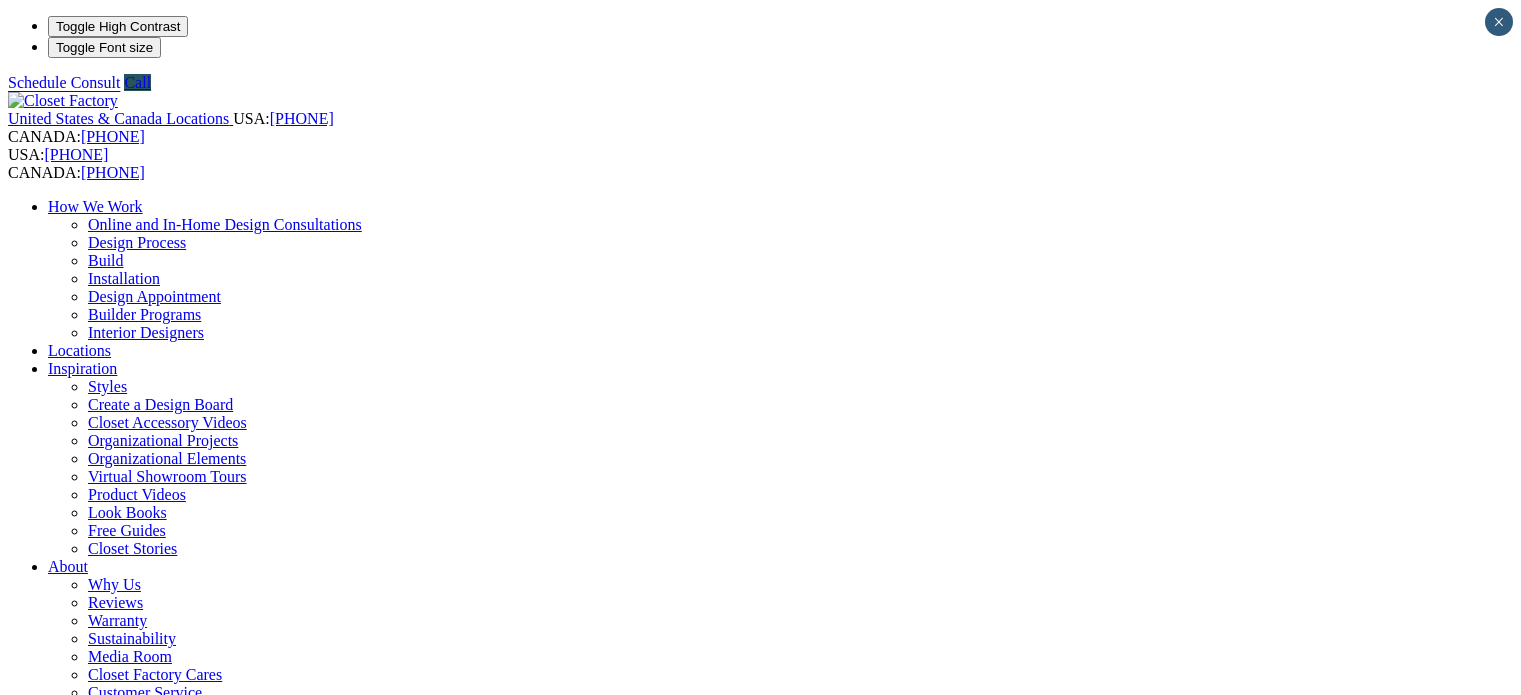 scroll, scrollTop: 0, scrollLeft: 0, axis: both 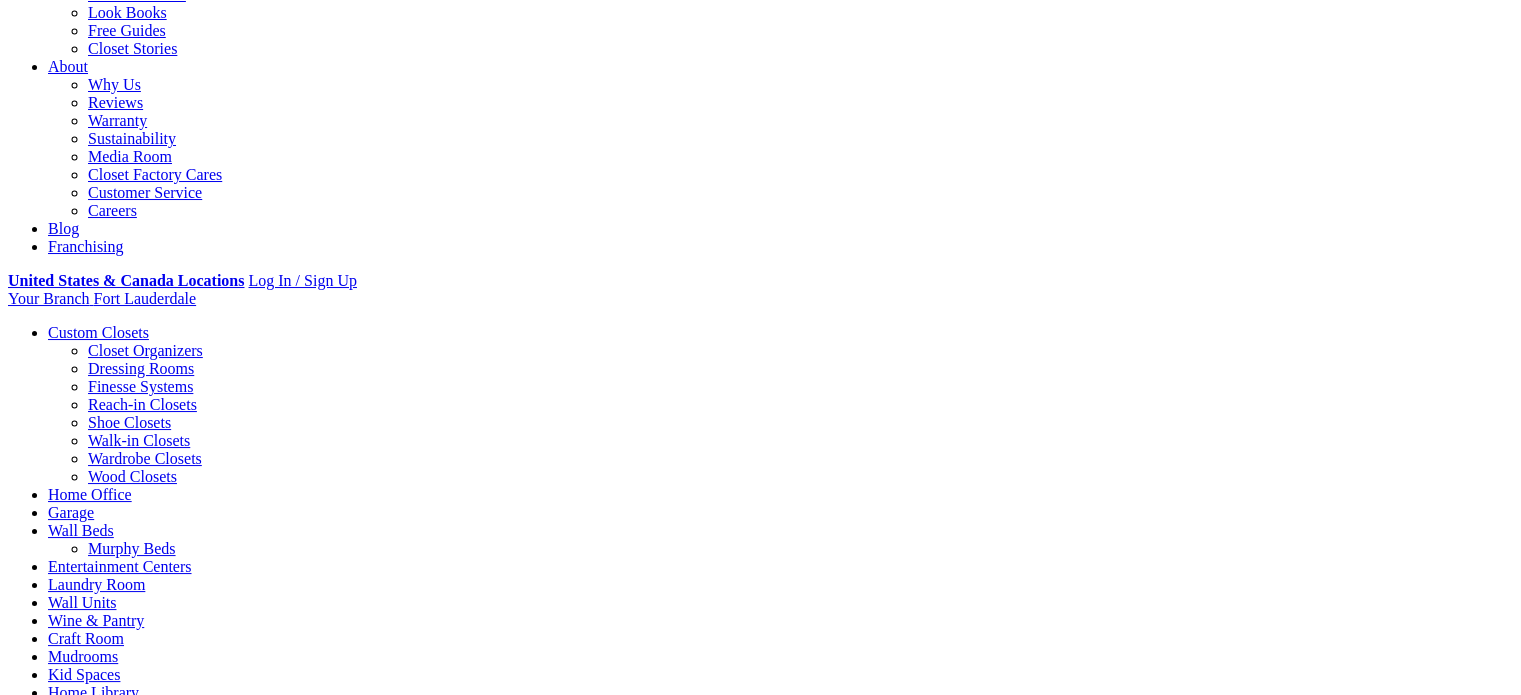 drag, startPoint x: 404, startPoint y: 493, endPoint x: 1001, endPoint y: 565, distance: 601.32605 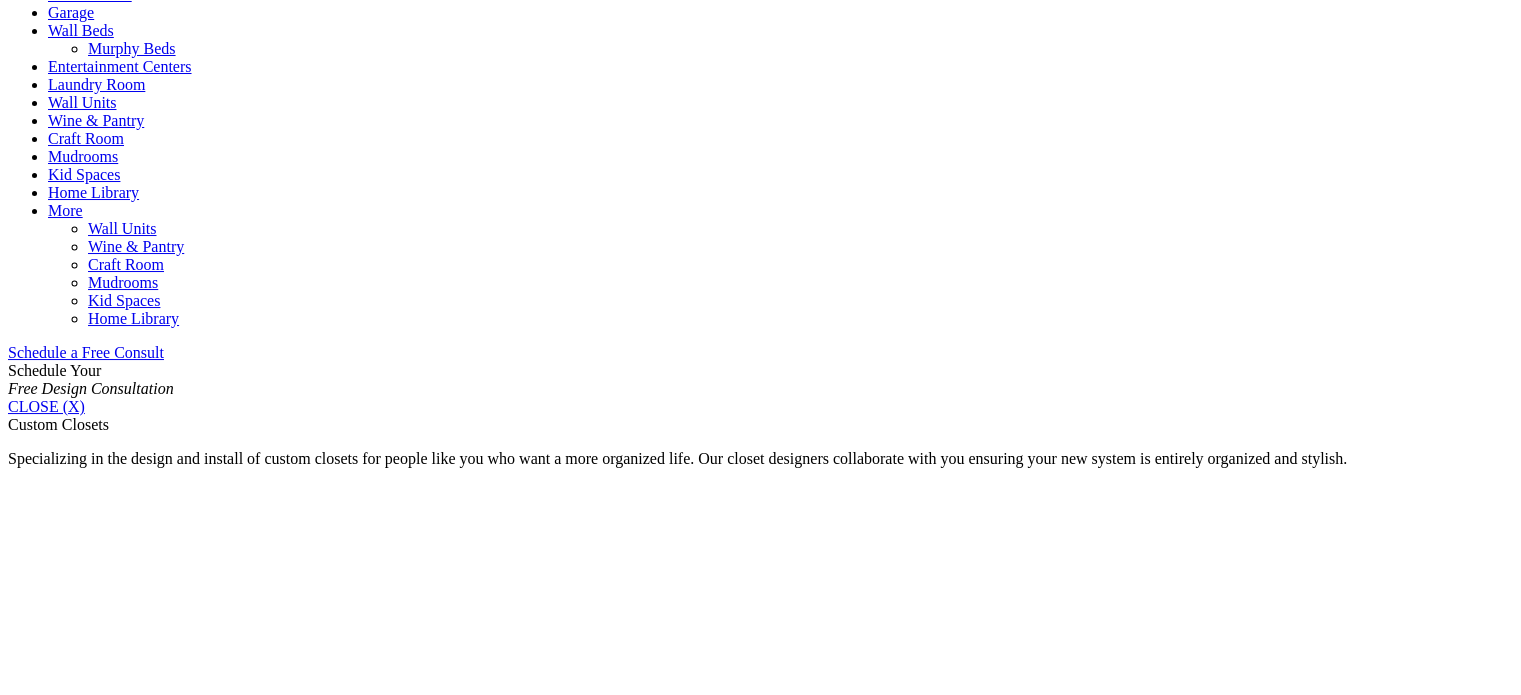 scroll, scrollTop: 1500, scrollLeft: 0, axis: vertical 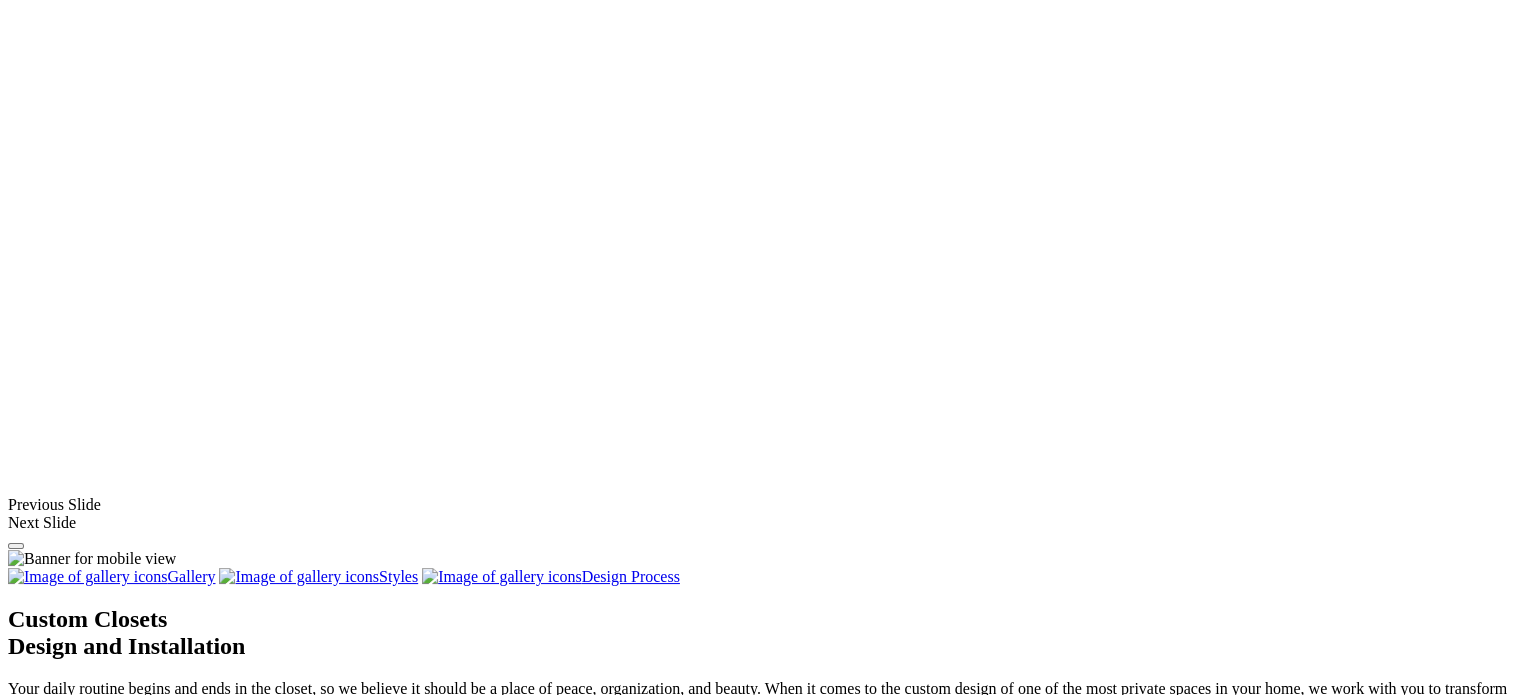 click on "Walk-In" at bounding box center [74, 1807] 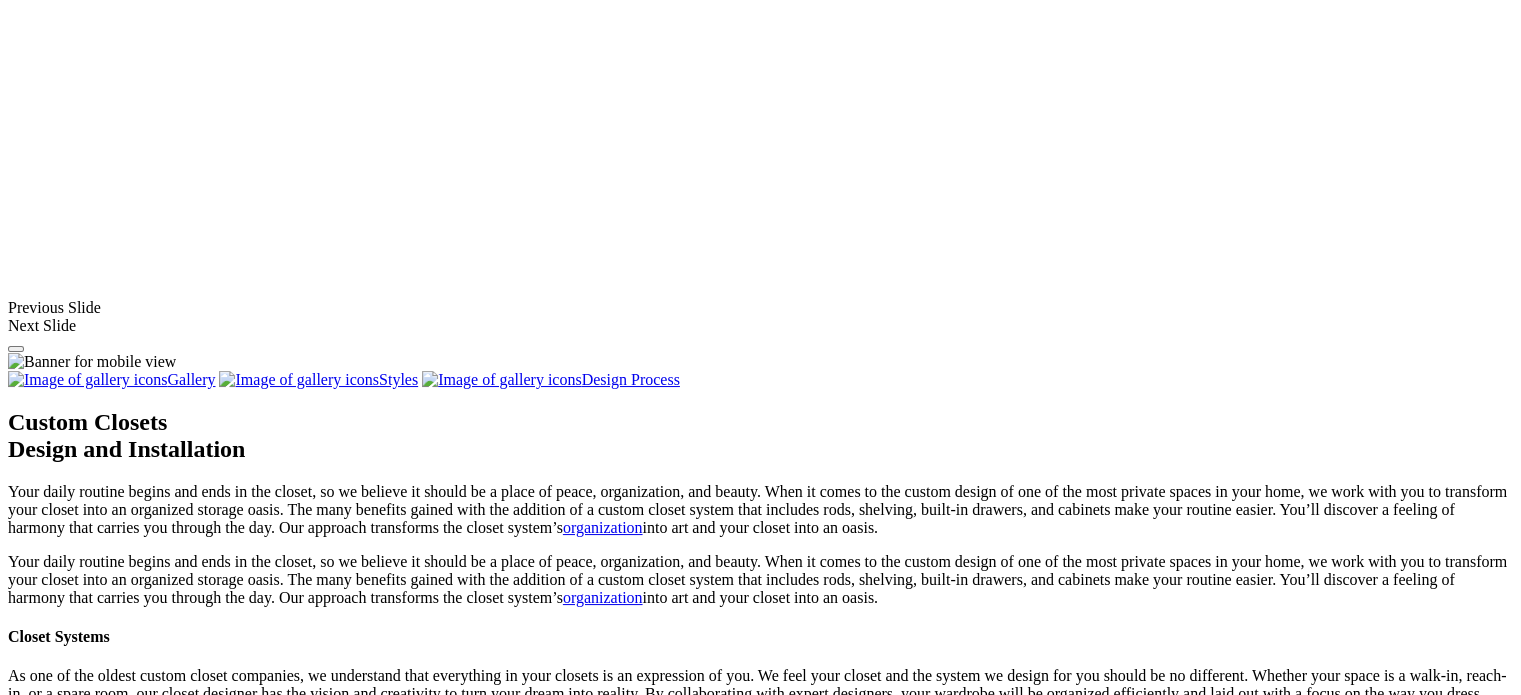 scroll, scrollTop: 1700, scrollLeft: 0, axis: vertical 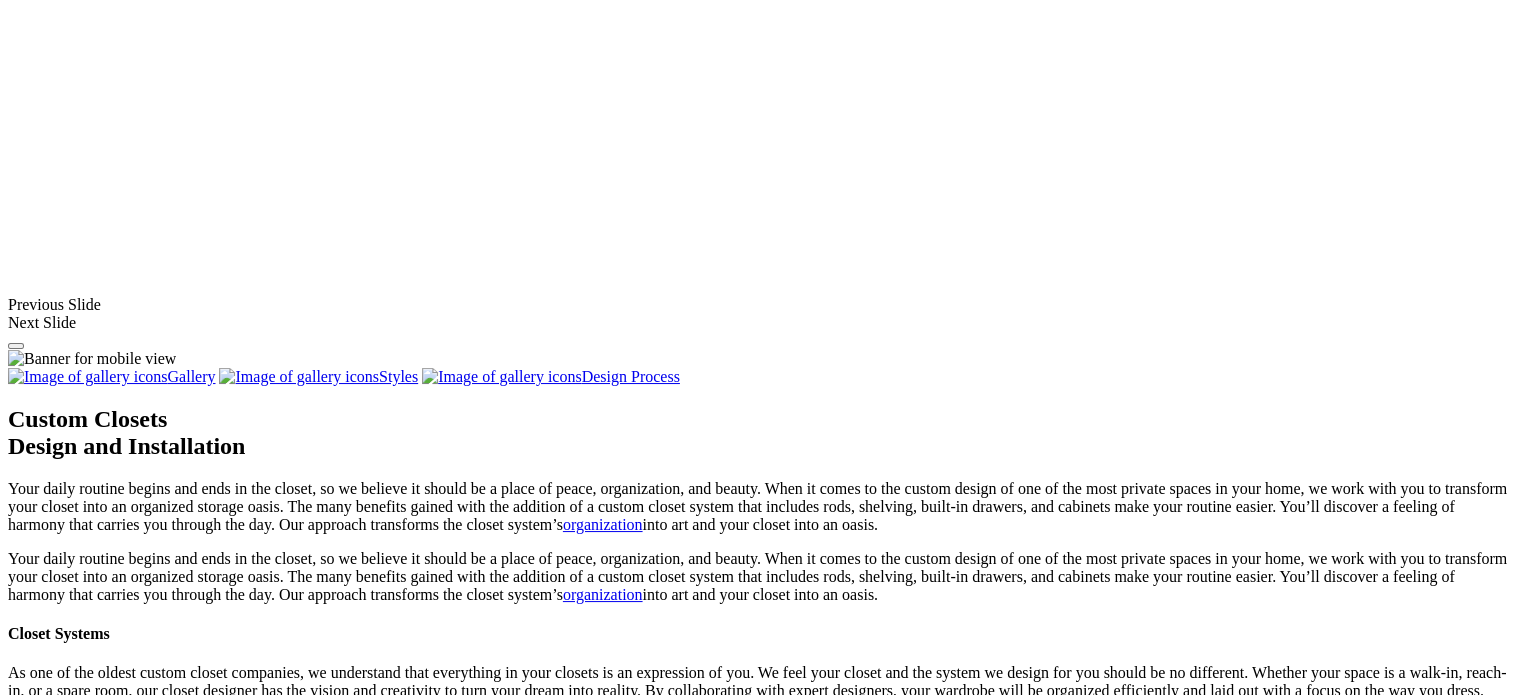 click at bounding box center (120, 1825) 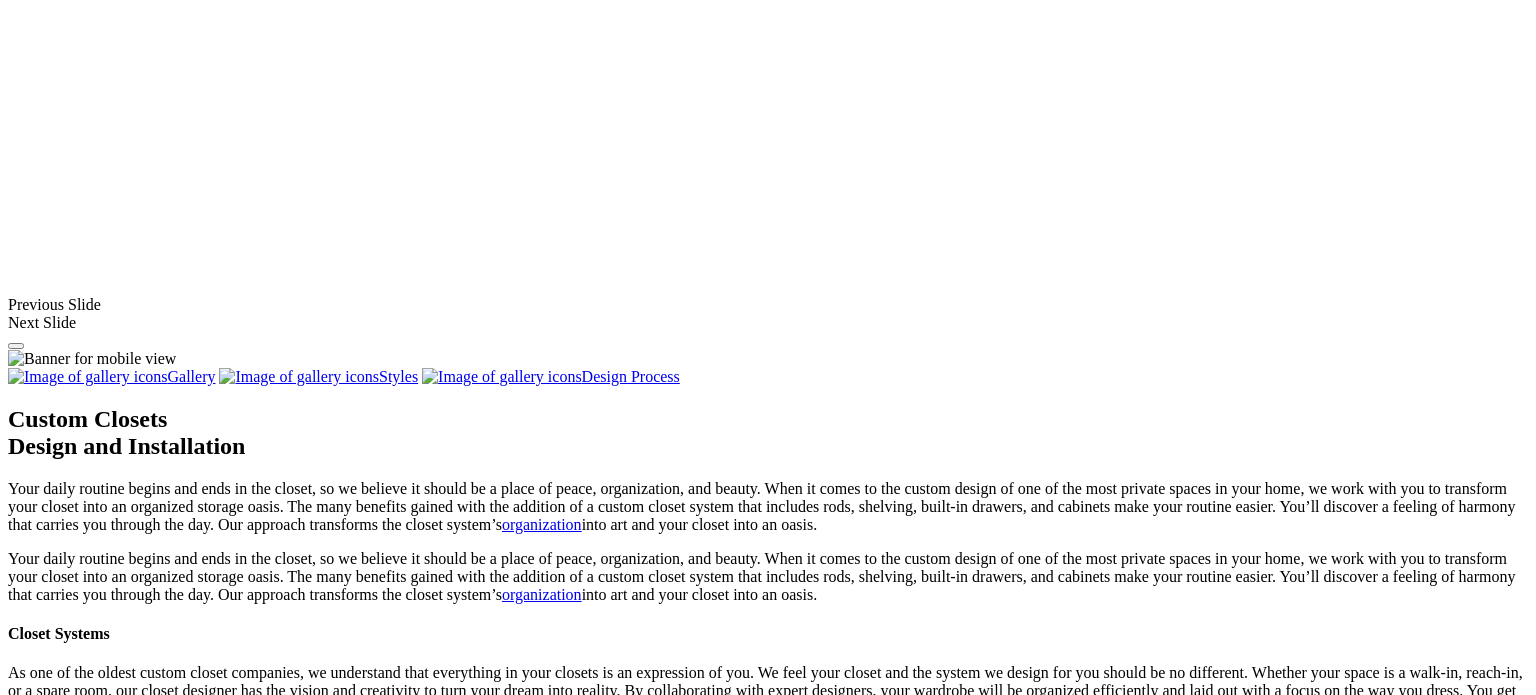 click at bounding box center (8, 48637) 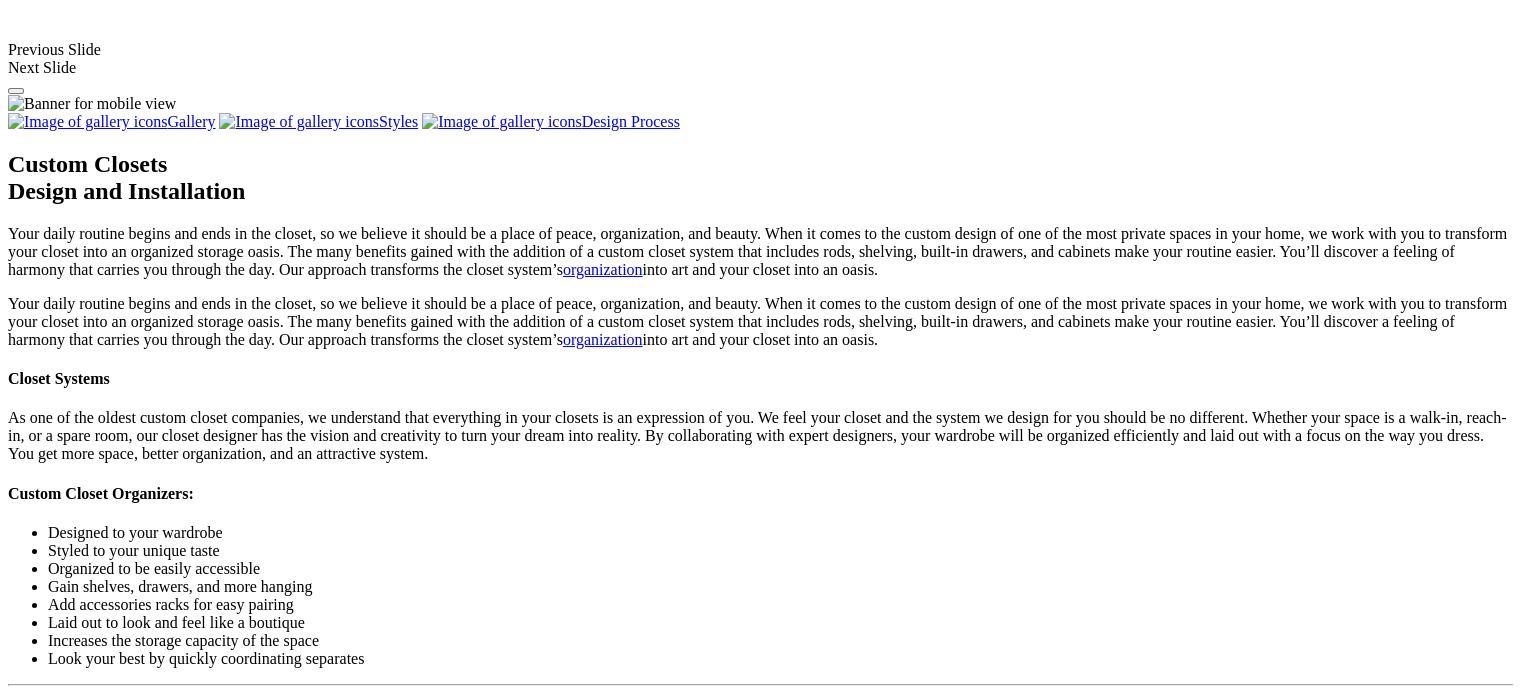 scroll, scrollTop: 2000, scrollLeft: 0, axis: vertical 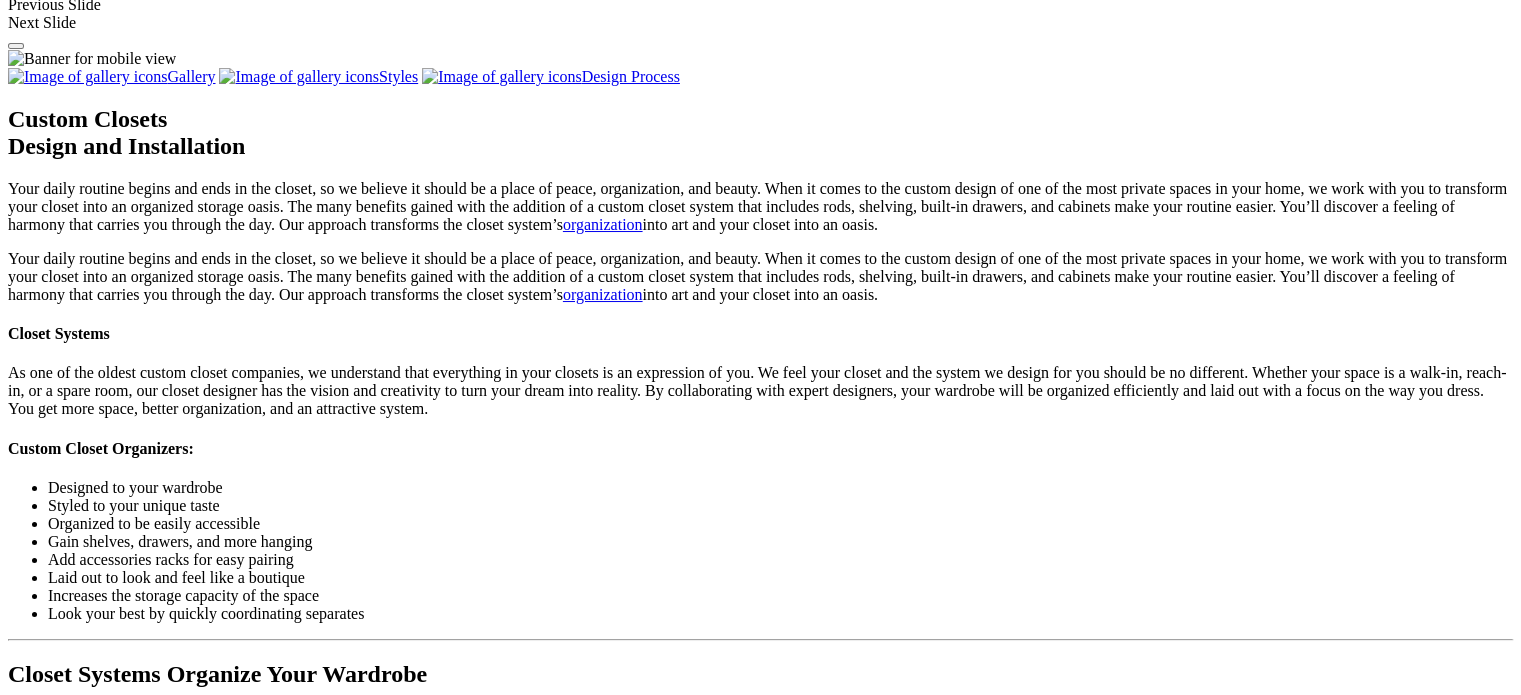 click on "Load More" at bounding box center (44, 2025) 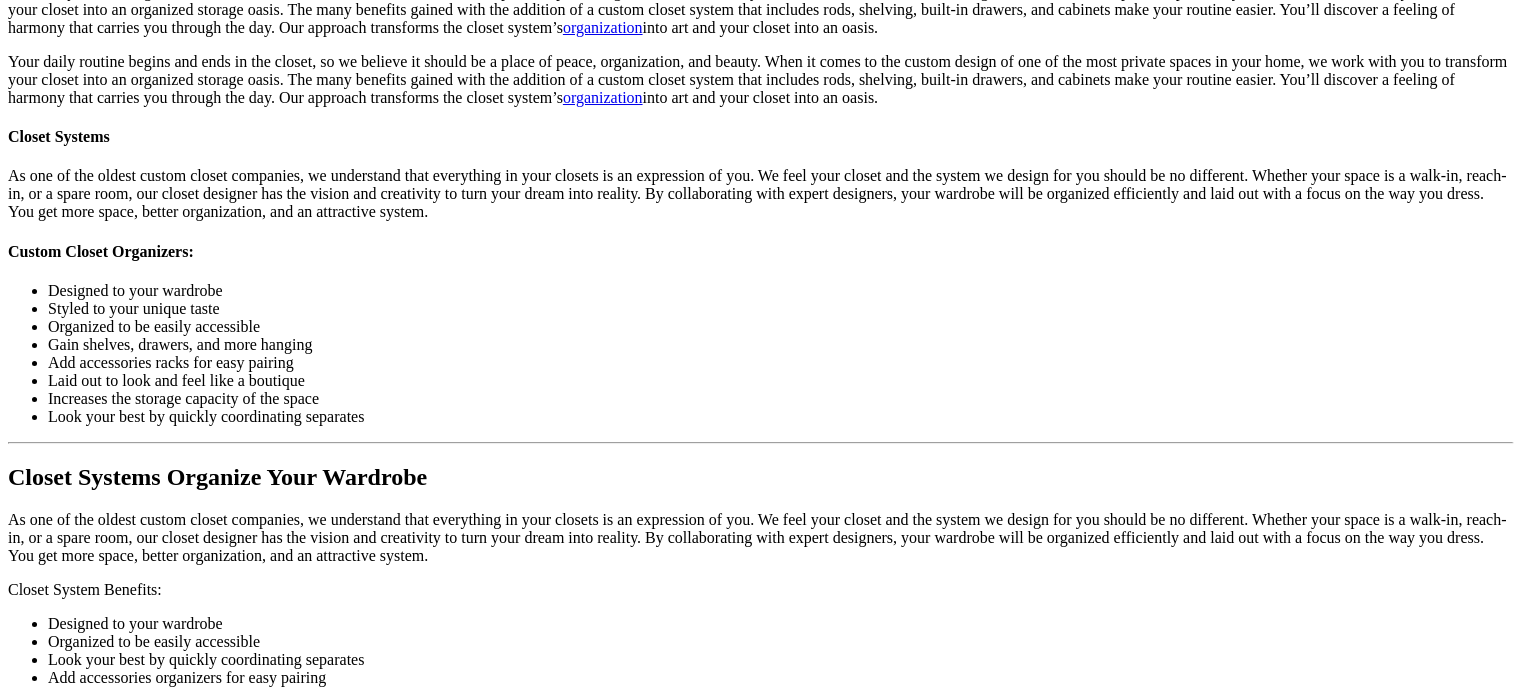 scroll, scrollTop: 2200, scrollLeft: 0, axis: vertical 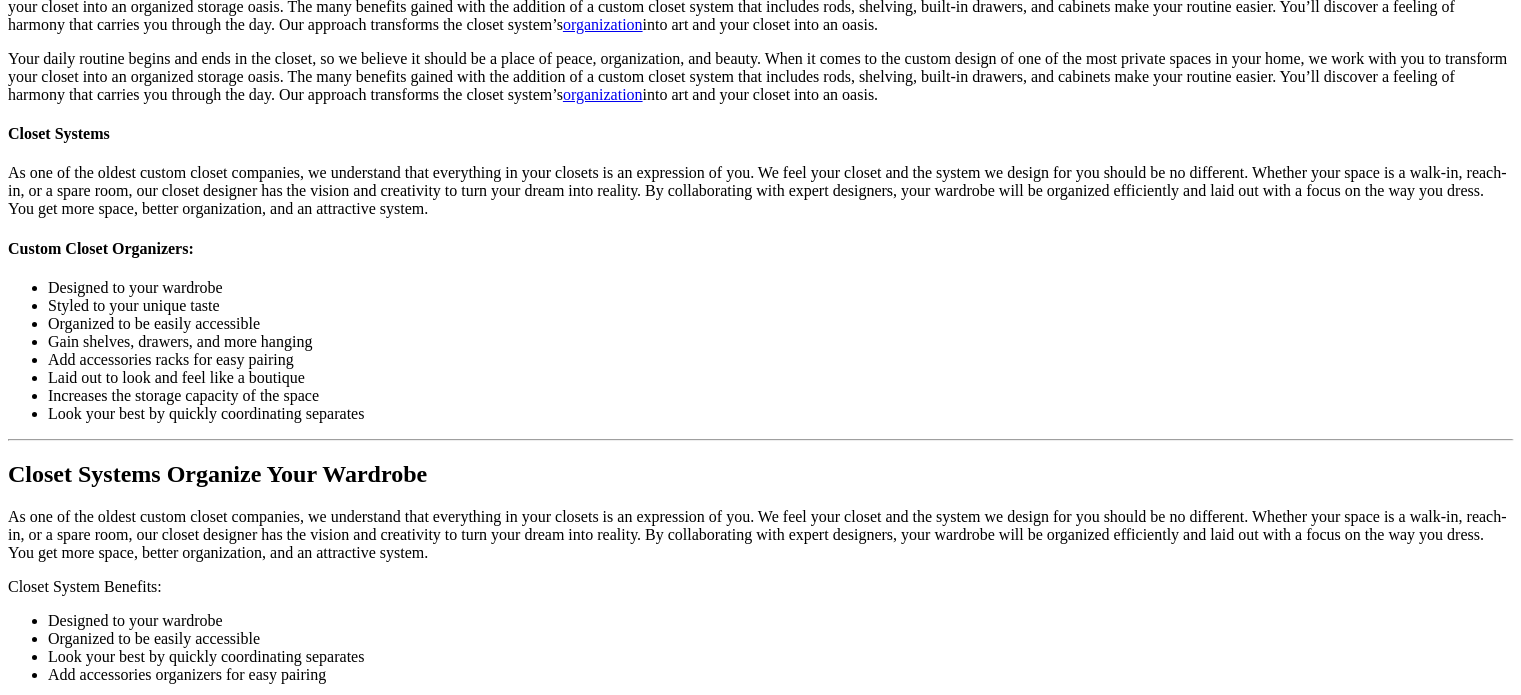 click on "Load More" at bounding box center (44, 1999) 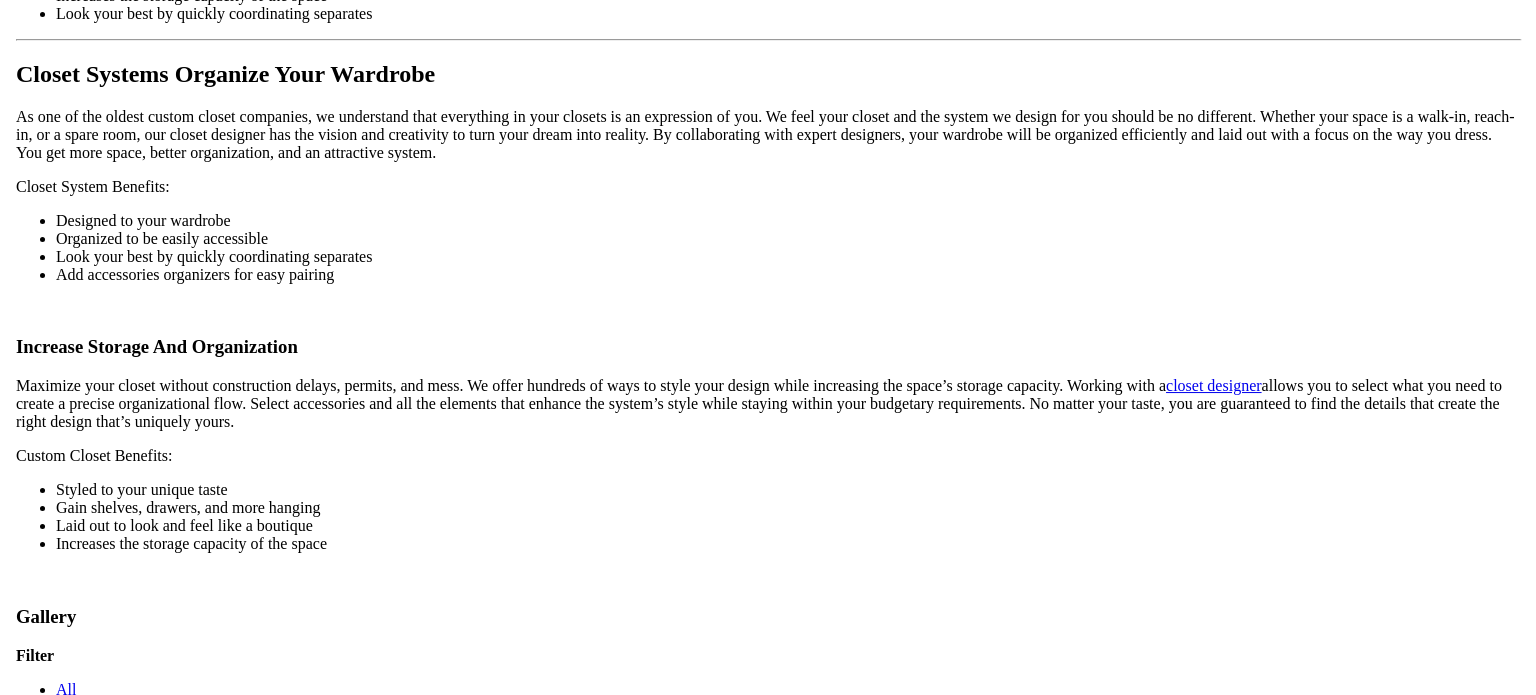 scroll, scrollTop: 2500, scrollLeft: 0, axis: vertical 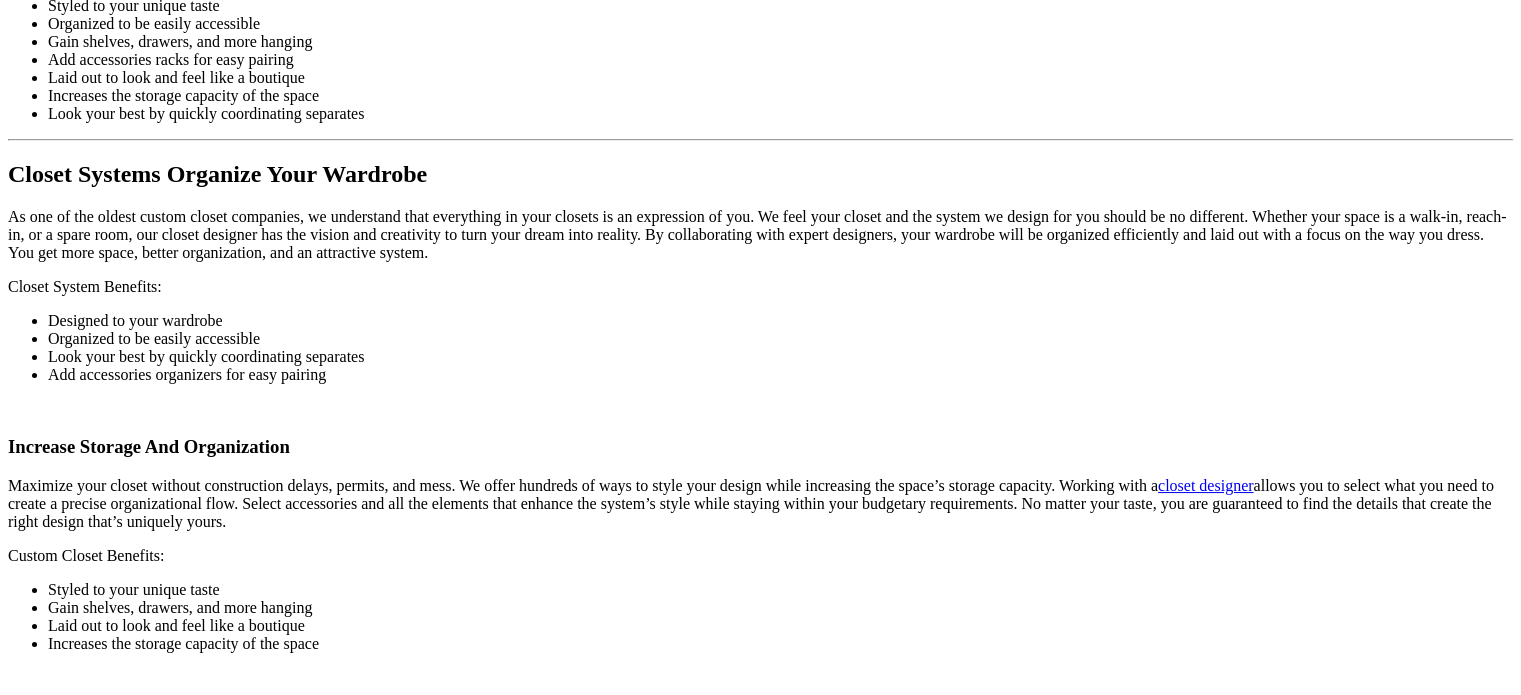 click at bounding box center (193, 1895) 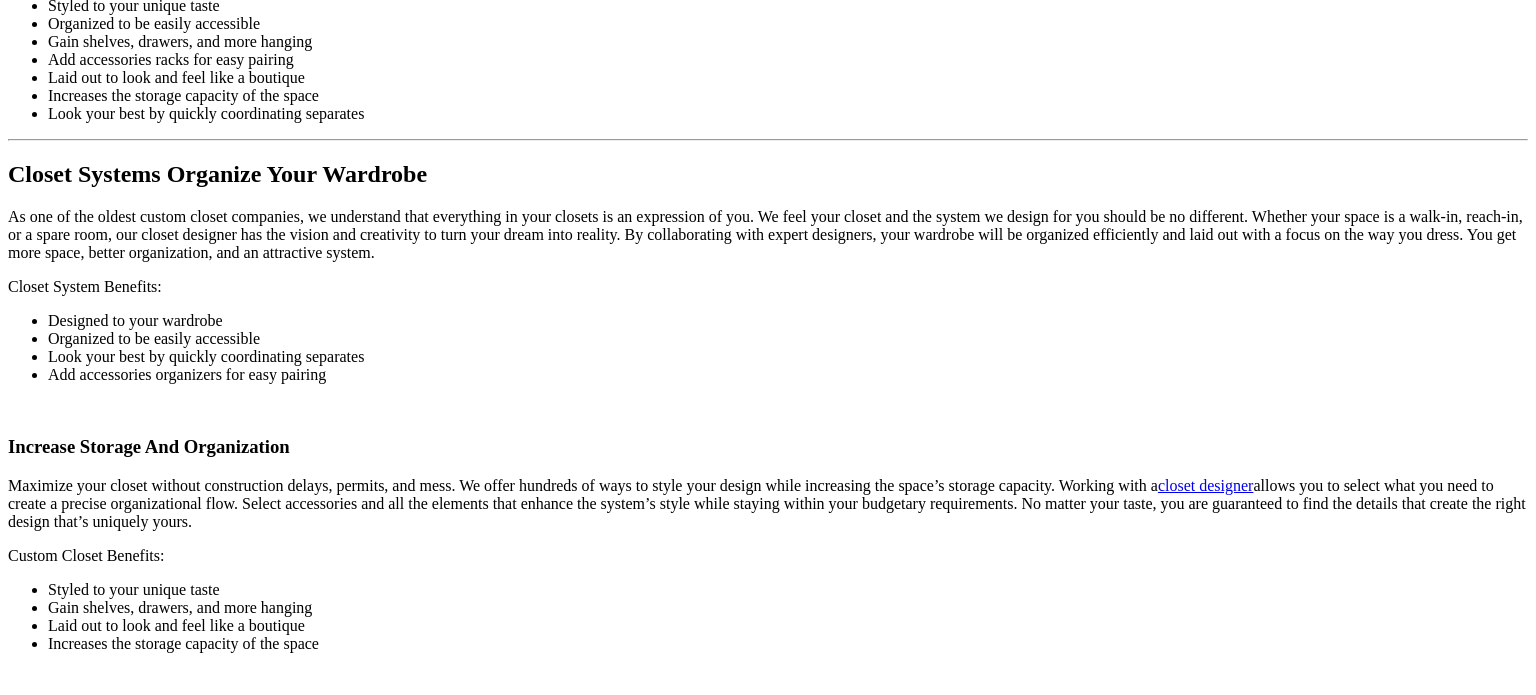 click at bounding box center (8, 48707) 